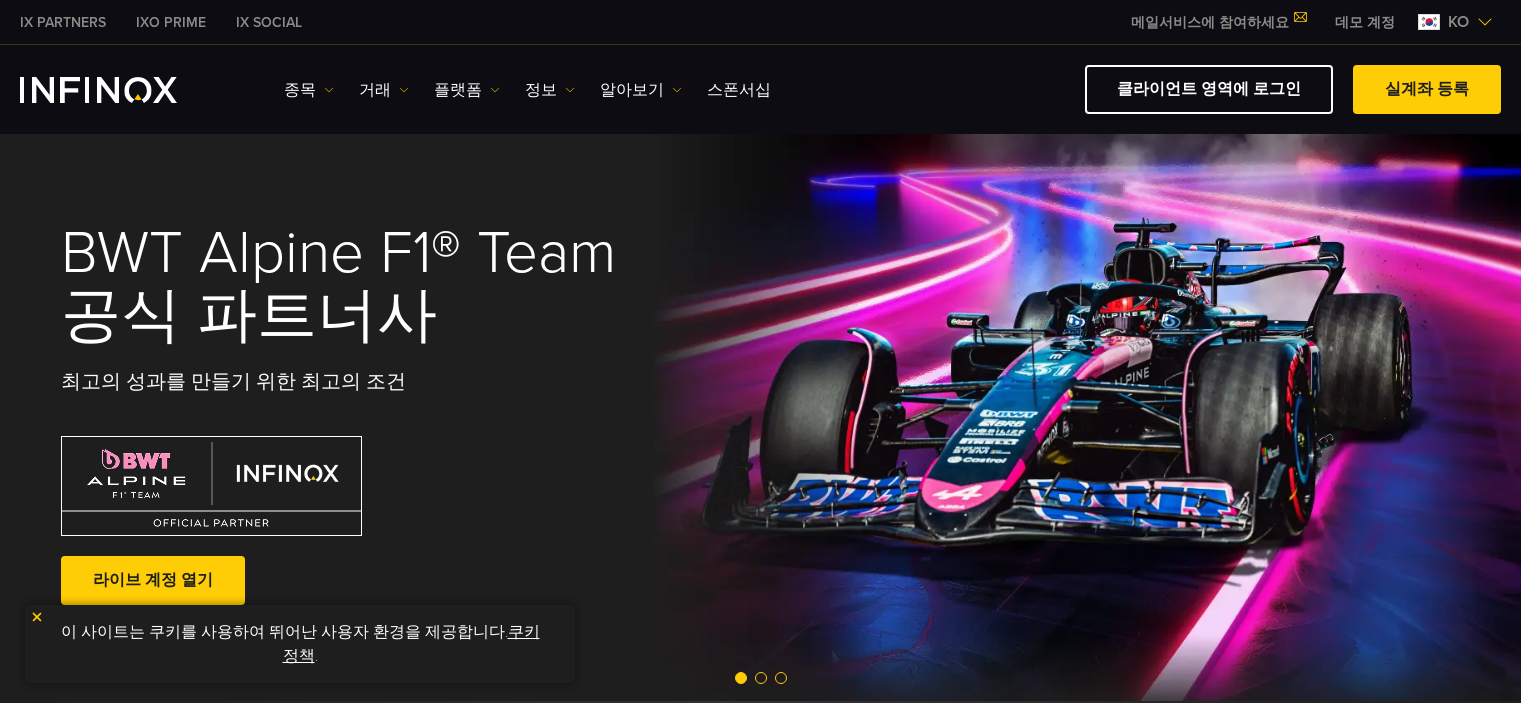 scroll, scrollTop: 0, scrollLeft: 0, axis: both 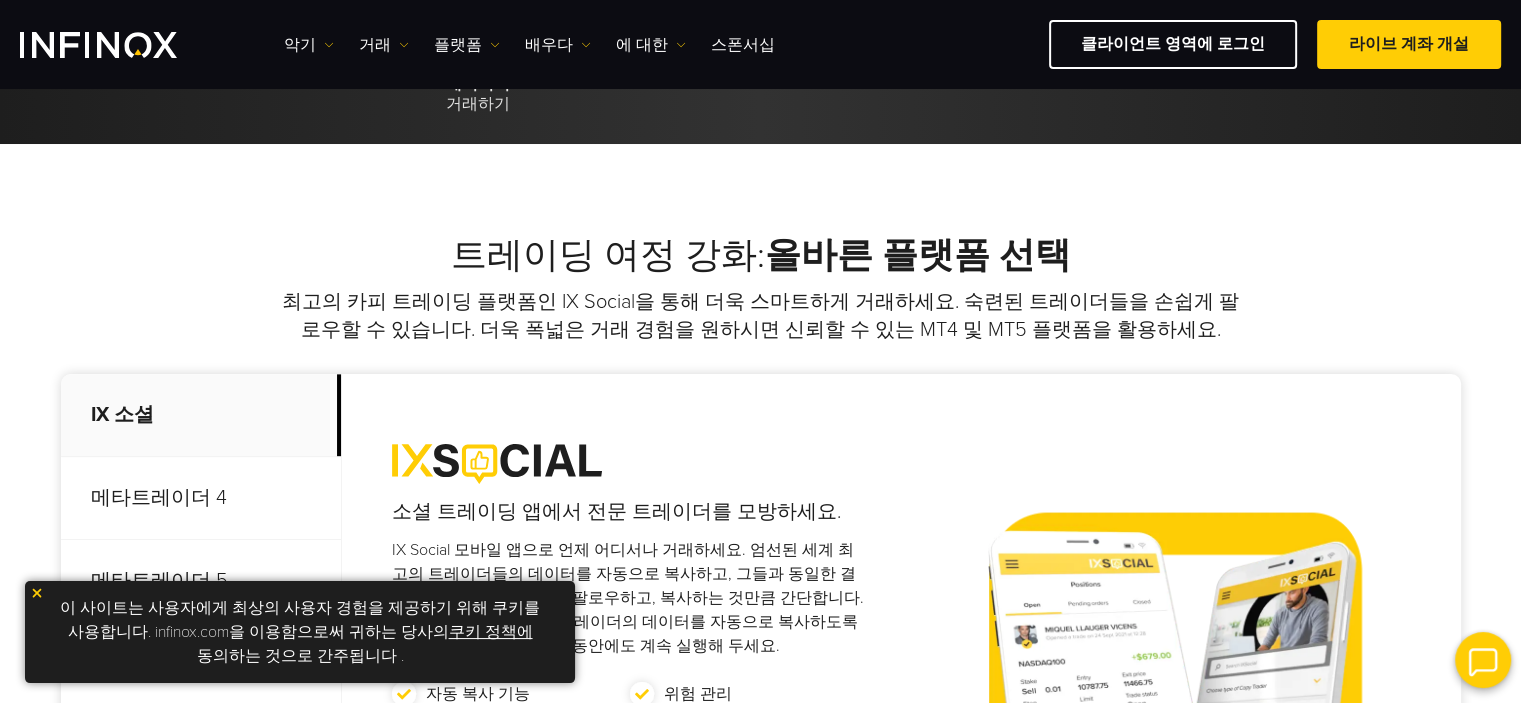 click on "쿠키 정책에" at bounding box center [491, 632] 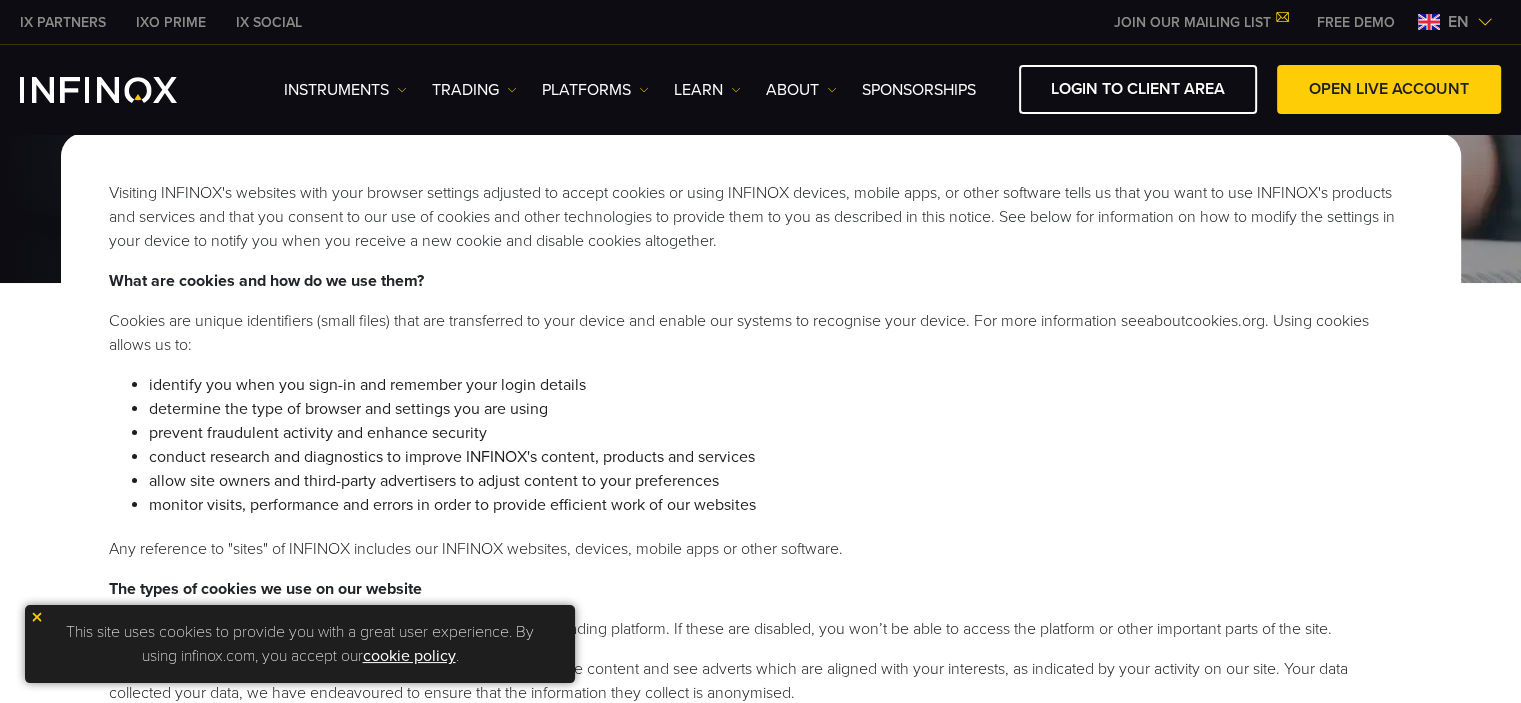 scroll, scrollTop: 500, scrollLeft: 0, axis: vertical 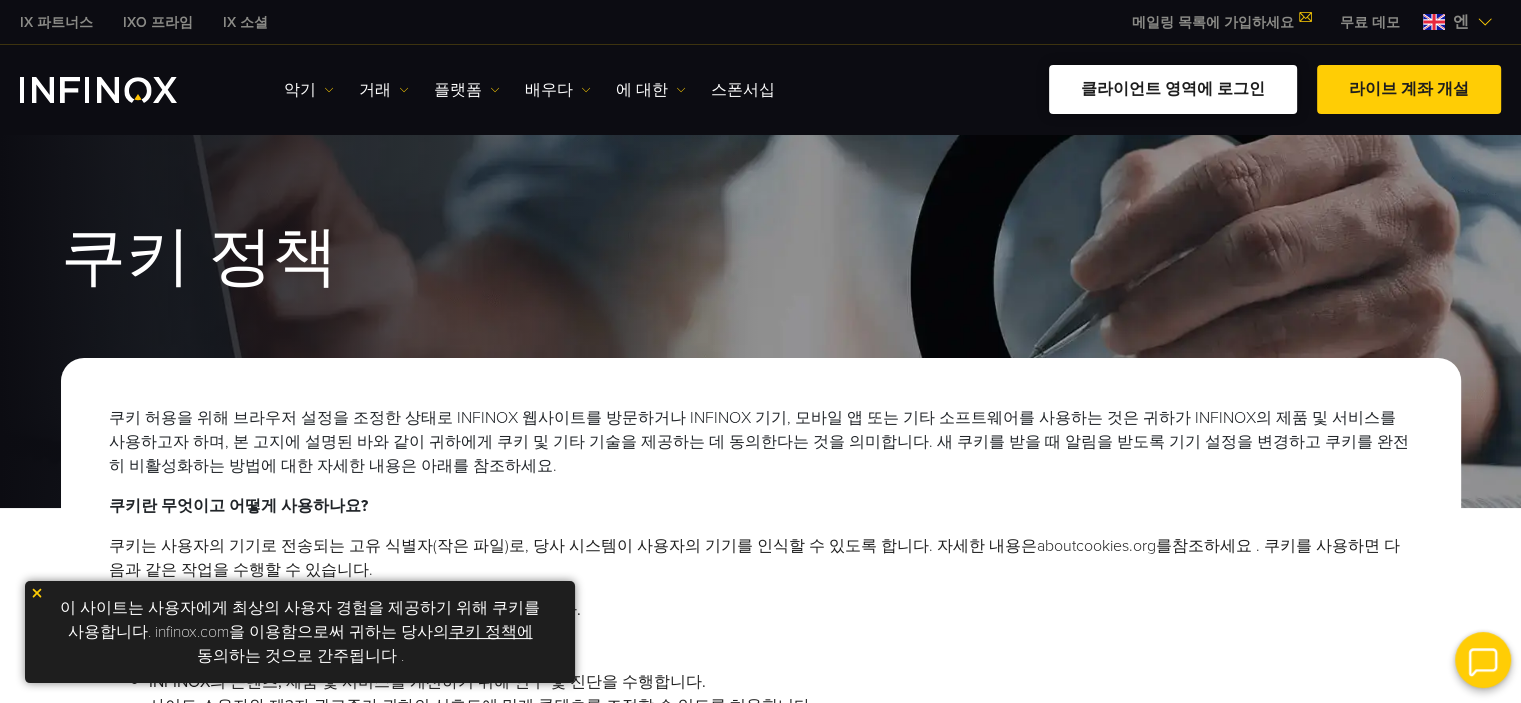click on "클라이언트 영역에 로그인" at bounding box center (1173, 89) 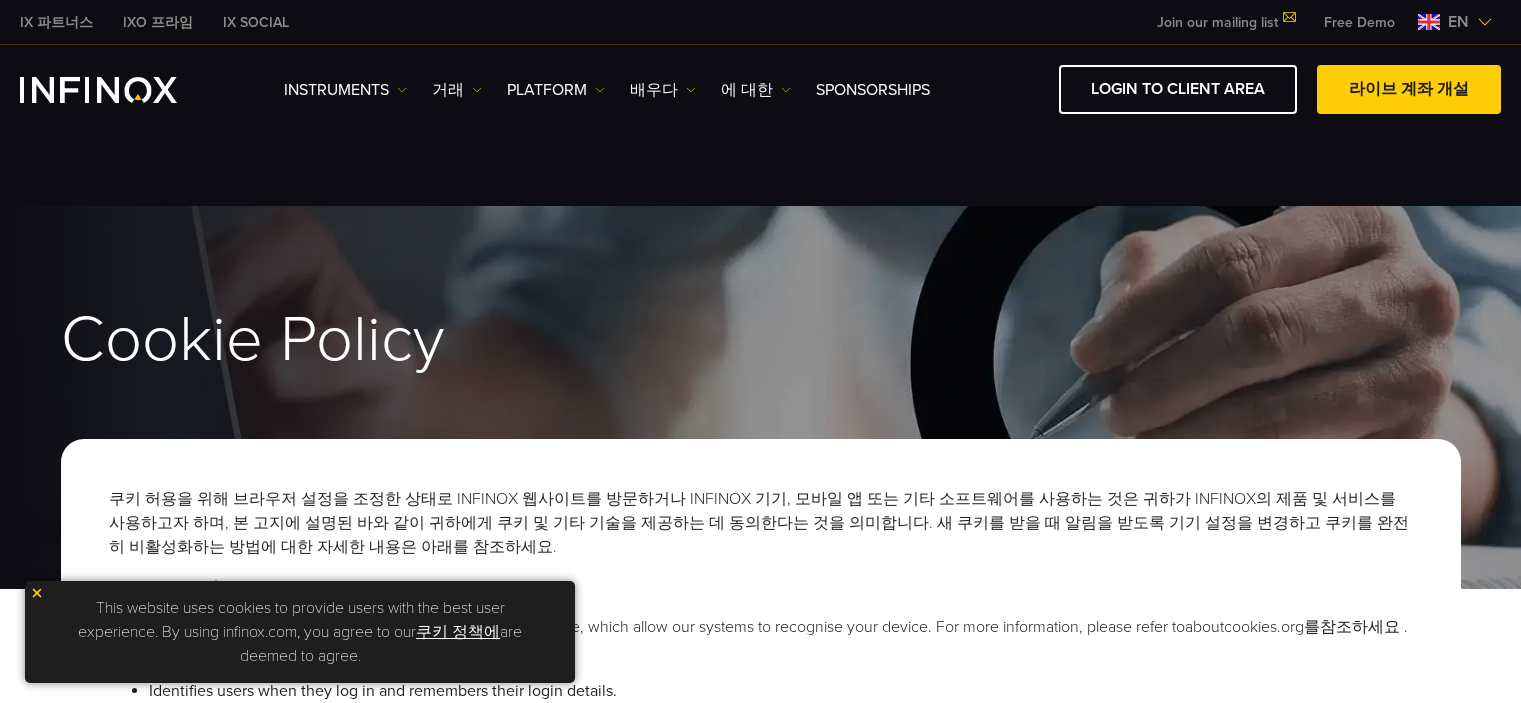 scroll, scrollTop: 0, scrollLeft: 0, axis: both 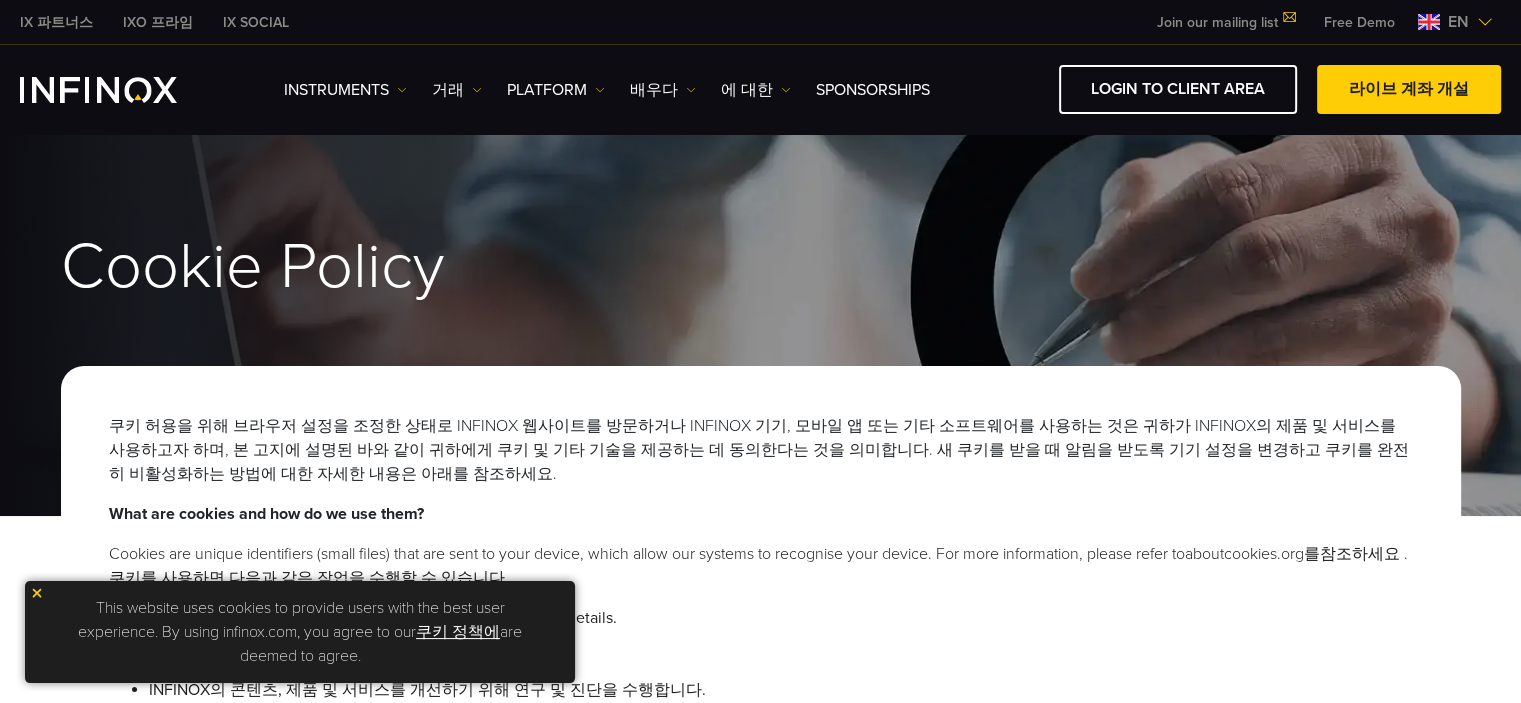 click on "라이브 계좌 개설" at bounding box center (1409, 89) 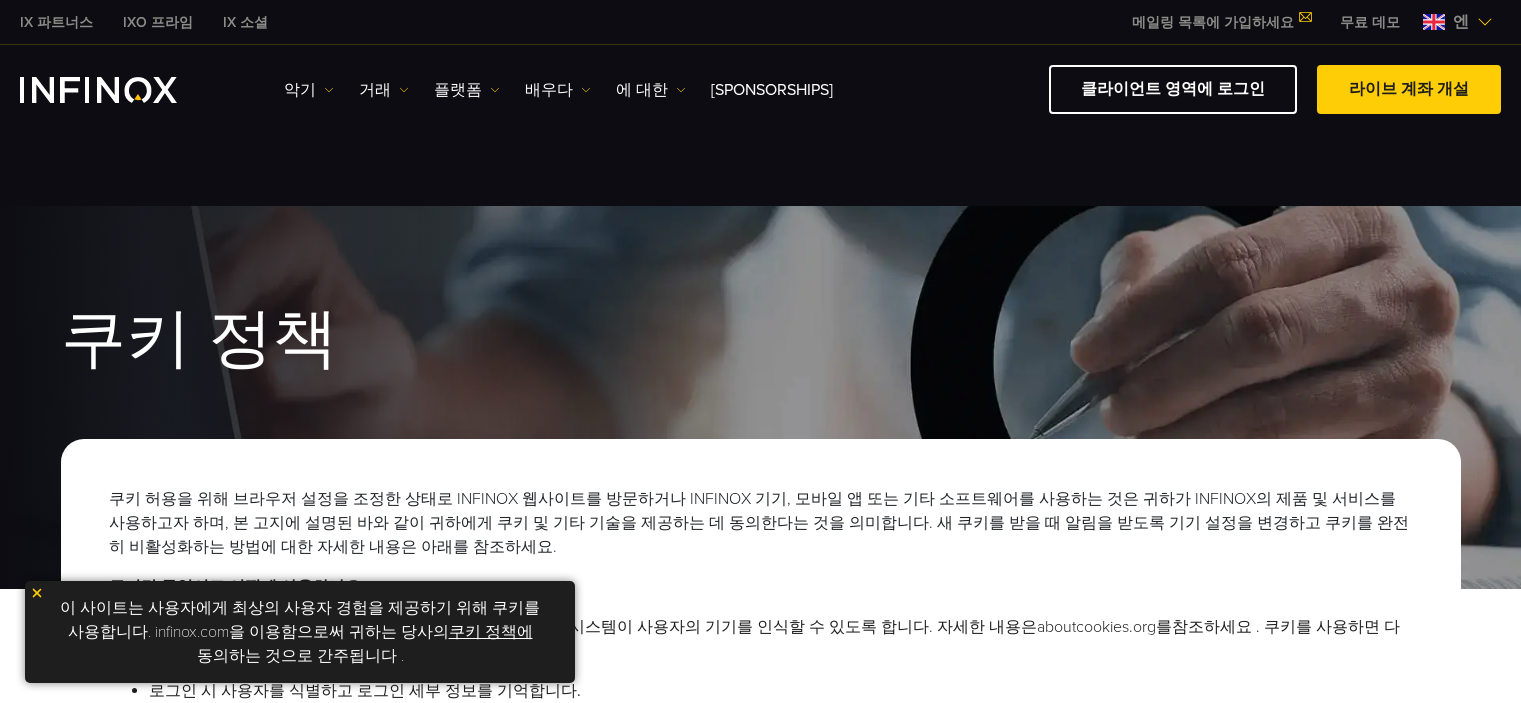 scroll, scrollTop: 0, scrollLeft: 0, axis: both 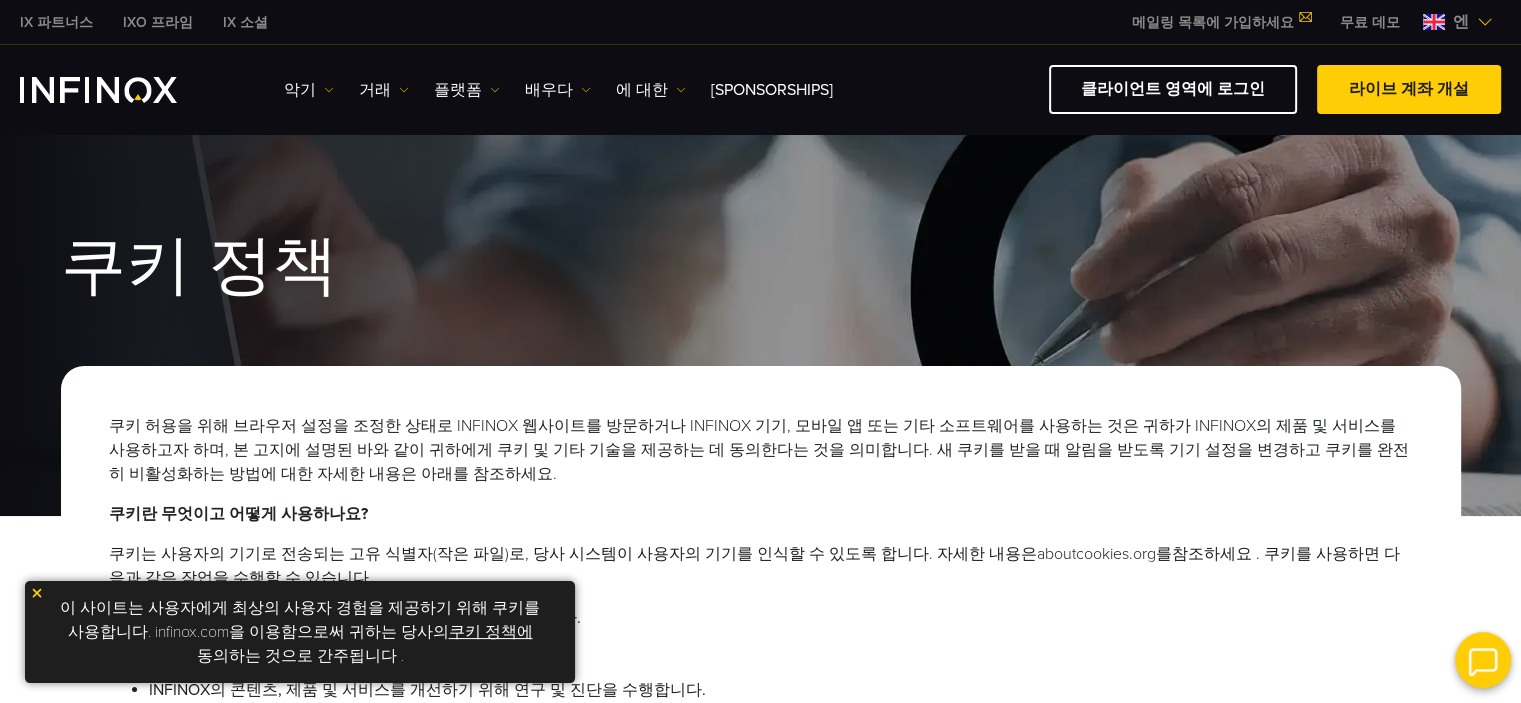 drag, startPoint x: 0, startPoint y: 0, endPoint x: 1379, endPoint y: 18, distance: 1379.1174 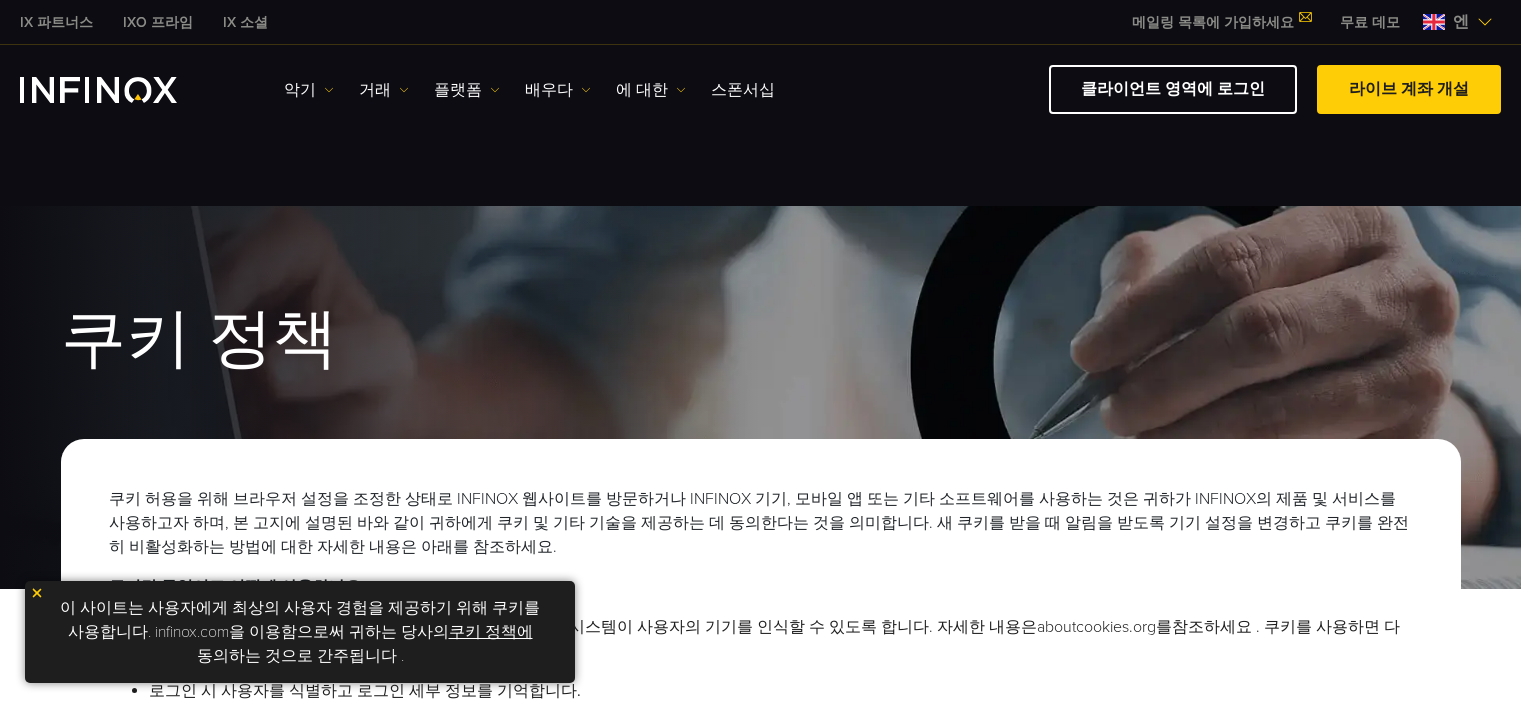 scroll, scrollTop: 0, scrollLeft: 0, axis: both 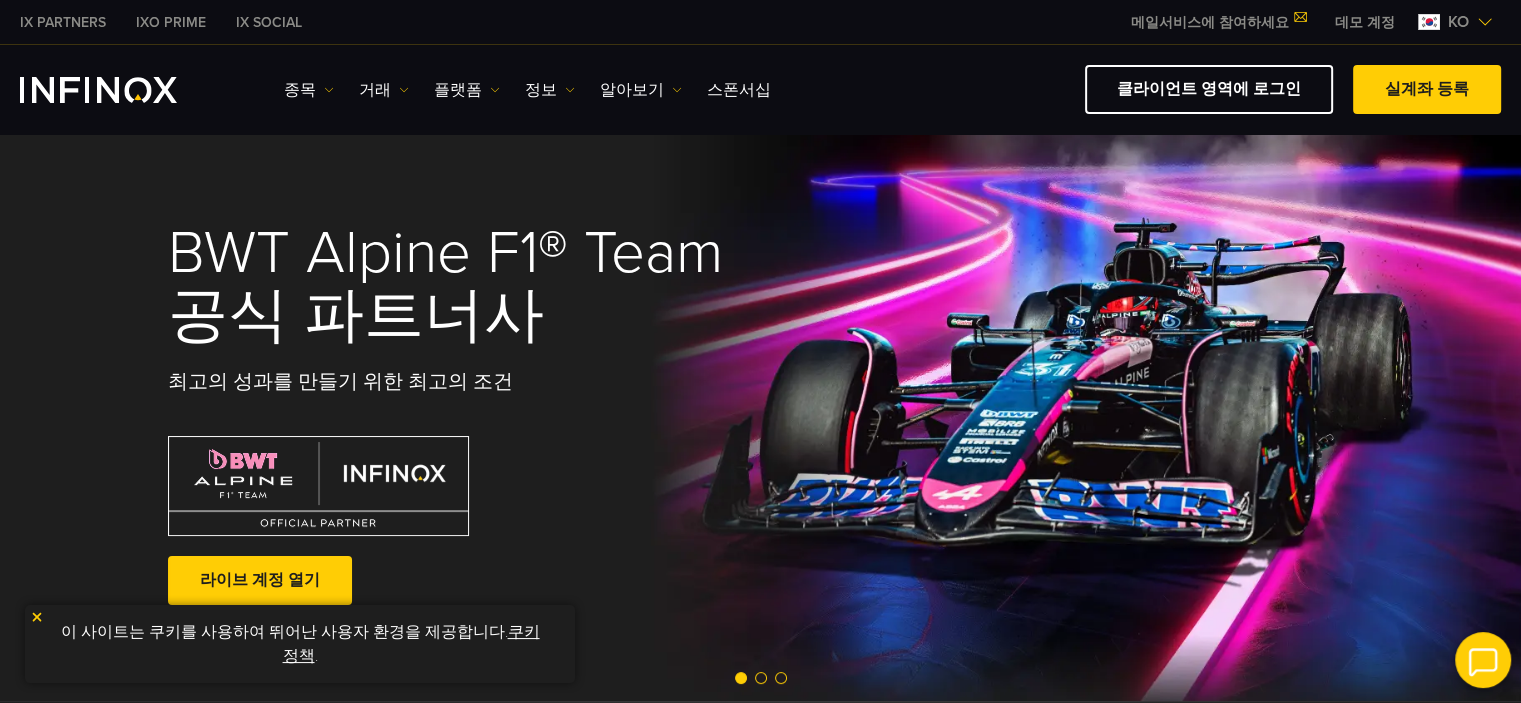click on "실계좌 등록" at bounding box center [1427, 89] 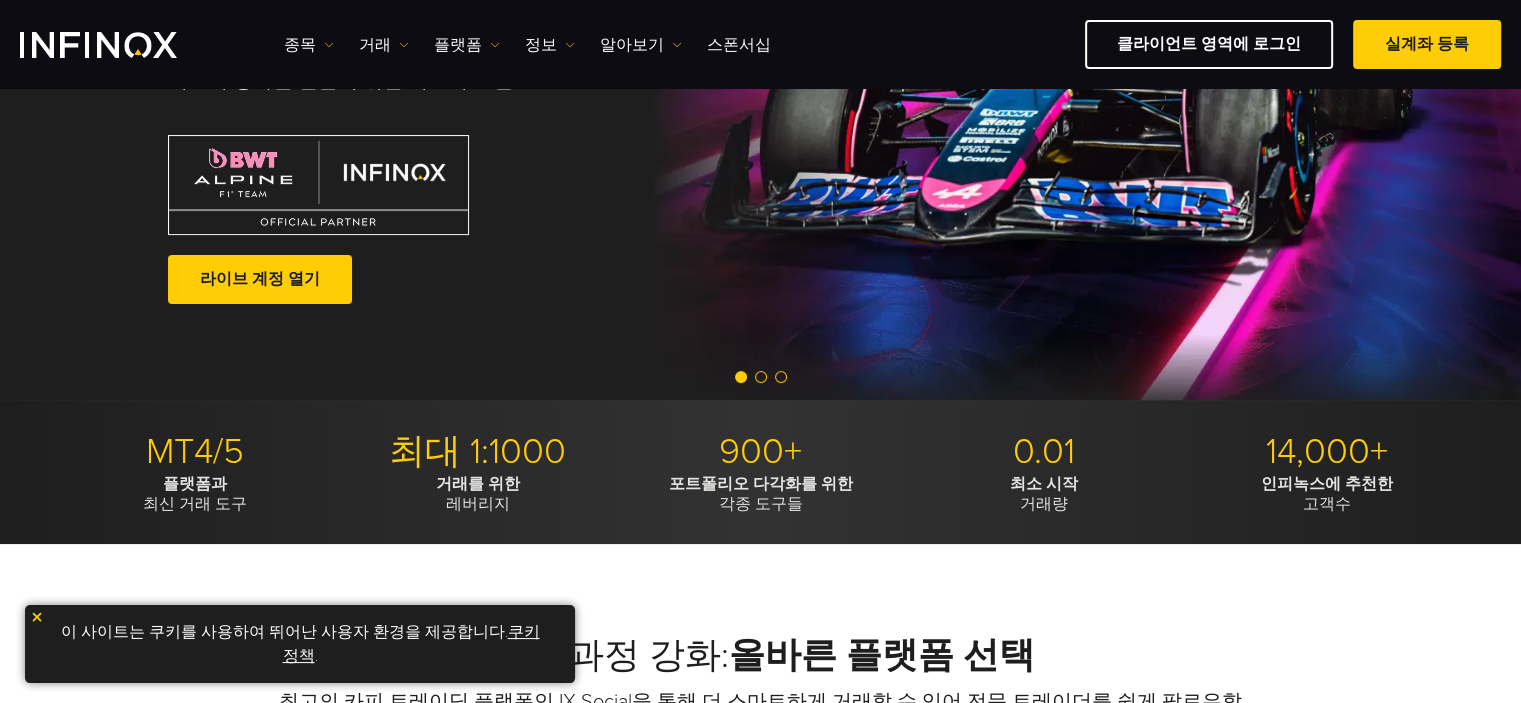 scroll, scrollTop: 300, scrollLeft: 0, axis: vertical 